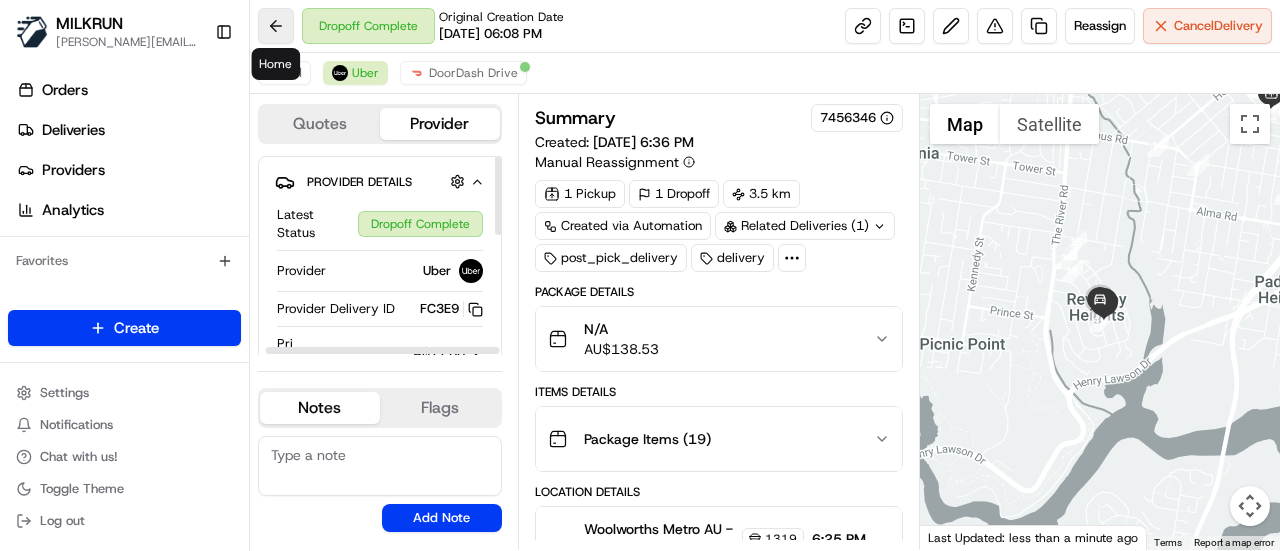 scroll, scrollTop: 0, scrollLeft: 0, axis: both 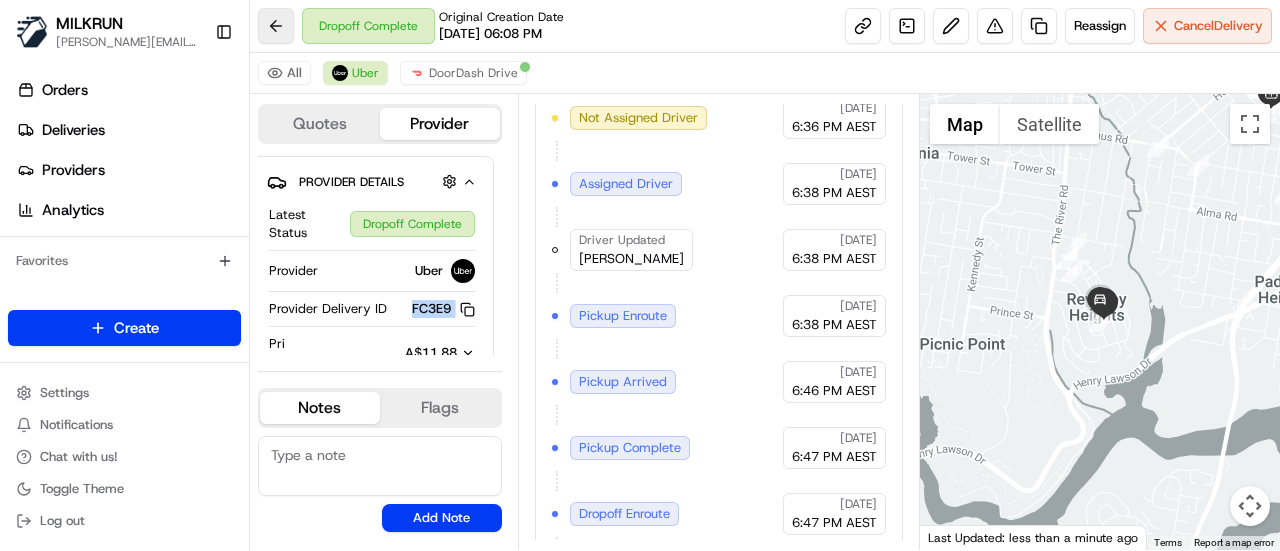 click at bounding box center (276, 26) 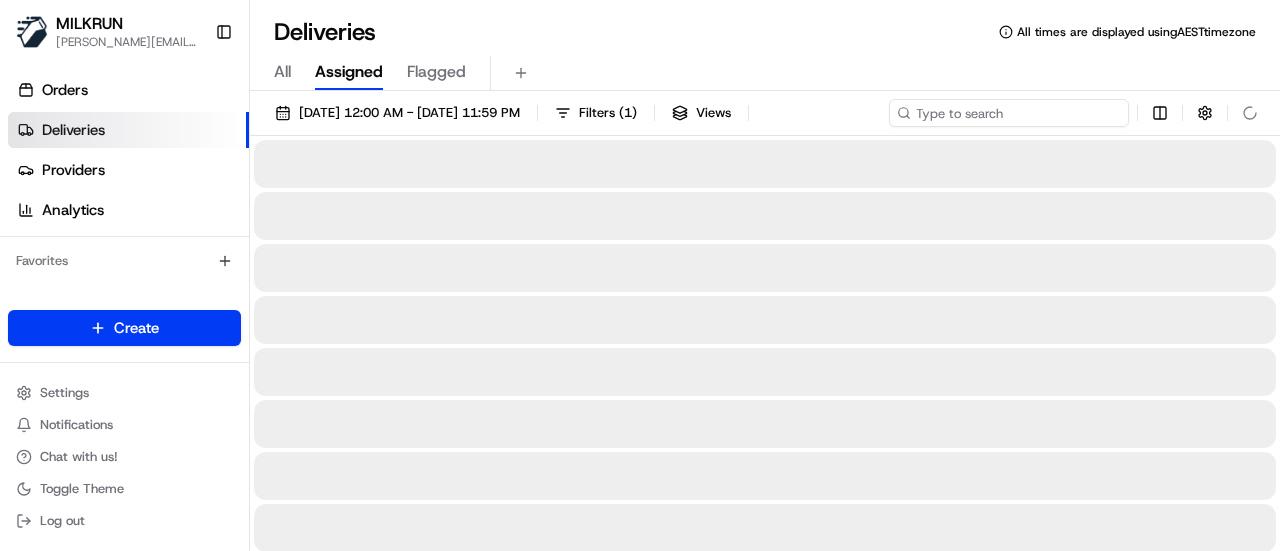 click at bounding box center (1009, 113) 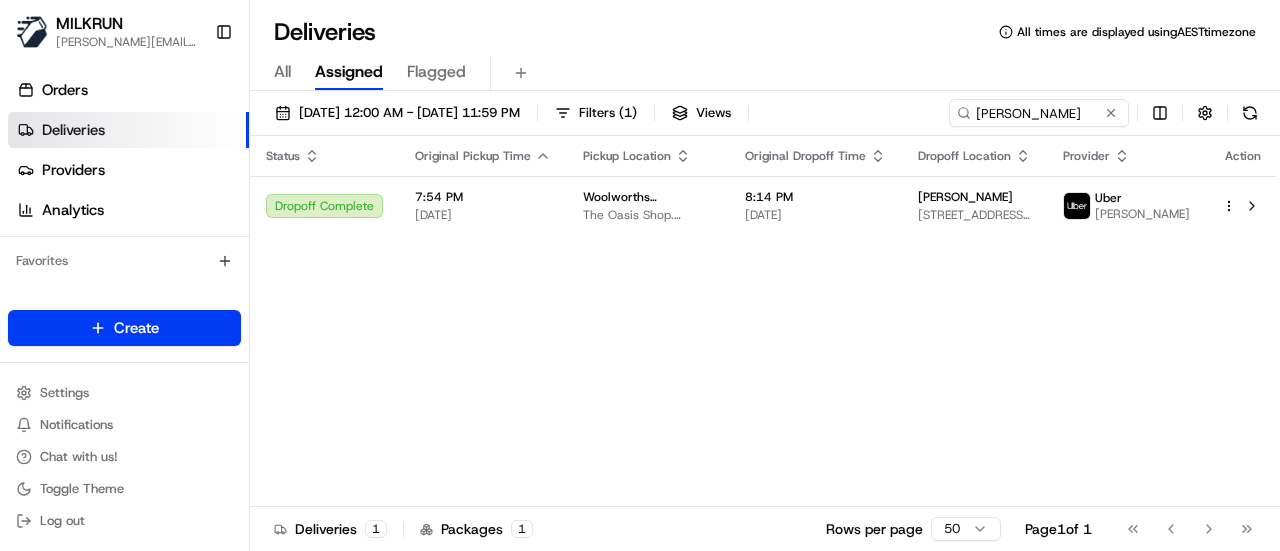 drag, startPoint x: 679, startPoint y: 414, endPoint x: 1164, endPoint y: 218, distance: 523.10706 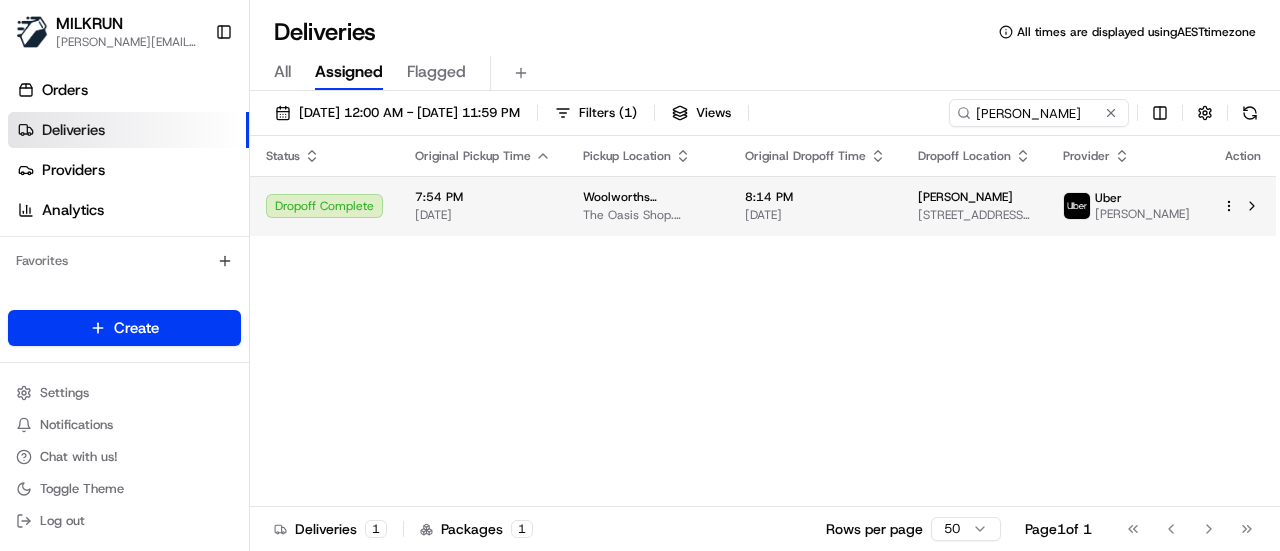 click on "Status Original Pickup Time Pickup Location Original Dropoff Time Dropoff Location Provider Action Dropoff Complete 7:54 PM [DATE] Woolworths Supermarket AU - Oasis (Broadbeach) The Oasis Shop. Ctr, [STREET_ADDRESS], AU 8:14 PM [DATE] [PERSON_NAME] [STREET_ADDRESS][PERSON_NAME] Uber [PERSON_NAME]" at bounding box center [765, 321] 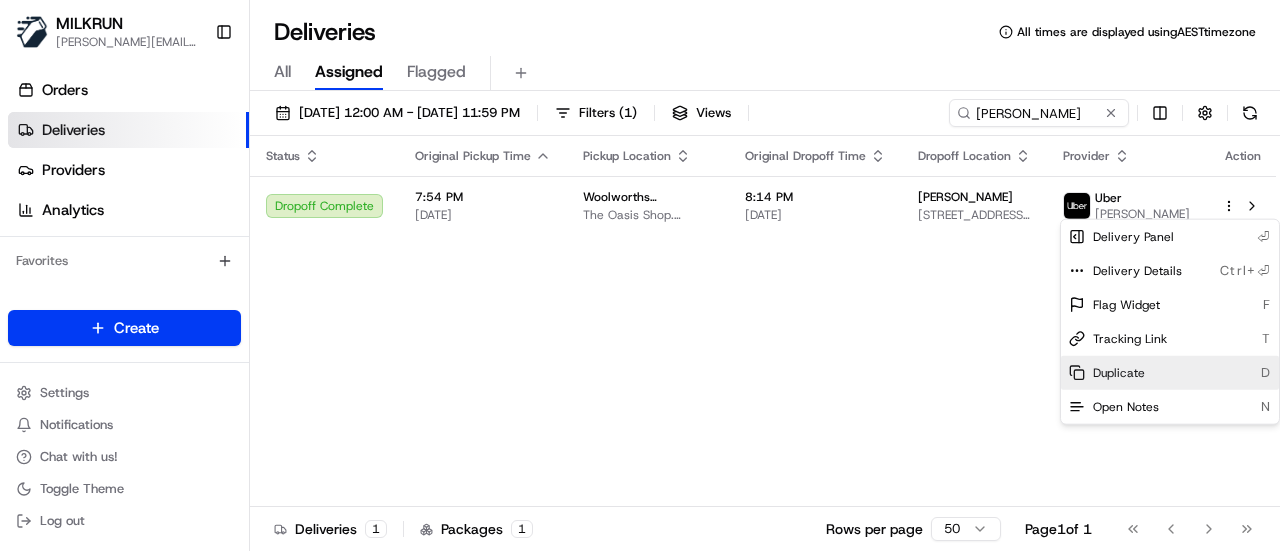 click on "Duplicate D" at bounding box center (1170, 373) 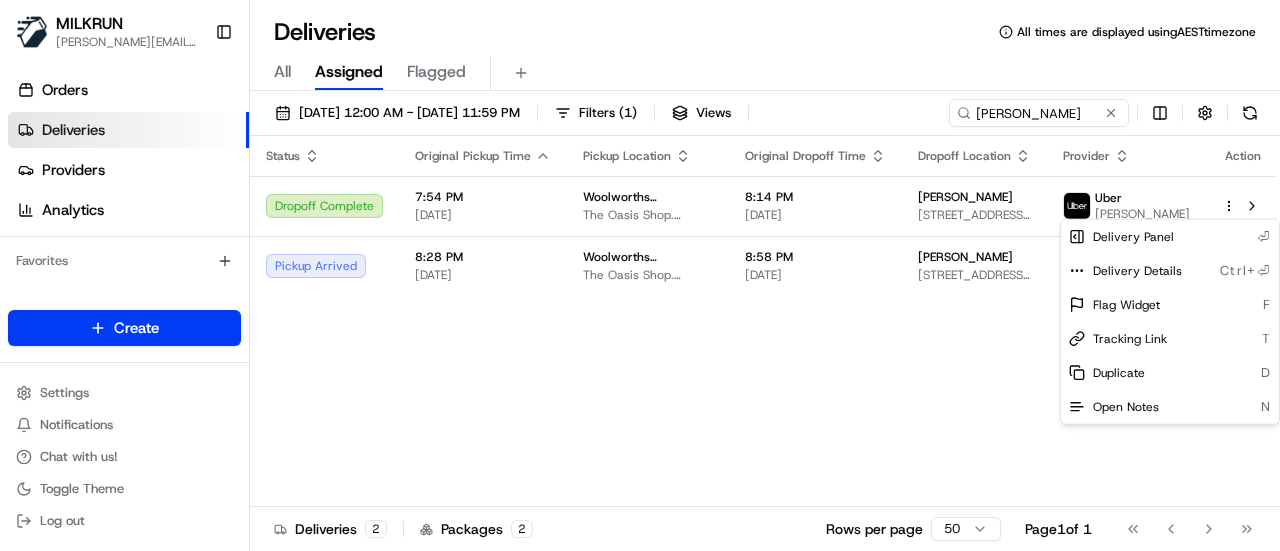 click on "MILKRUN [PERSON_NAME][EMAIL_ADDRESS][DOMAIN_NAME] Toggle Sidebar Orders Deliveries Providers Analytics Favorites Main Menu Members & Organization Organization Users Roles Preferences Customization Tracking Orchestration Automations Locations Pickup Locations Dropoff Locations AI Support Call Agent Billing Billing Refund Requests Integrations Notification Triggers Webhooks API Keys Request Logs Create Settings Notifications Chat with us! Toggle Theme Log out Deliveries All times are displayed using  AEST  timezone All Assigned Flagged [DATE] 12:00 AM - [DATE] 11:59 PM Filters ( 1 ) Views Kiali Bizzini Status Original Pickup Time Pickup Location Original Dropoff Time Dropoff Location Provider Action Dropoff Complete 7:54 PM [DATE] Woolworths Supermarket AU - Oasis (Broadbeach) The Oasis Shop. Ctr, [STREET_ADDRESS], AU 8:14 PM [DATE] [PERSON_NAME] [STREET_ADDRESS][PERSON_NAME] Uber [PERSON_NAME] Pickup Arrived 8:28 PM [DATE] Woolworths Supermarket AU [GEOGRAPHIC_DATA] ([GEOGRAPHIC_DATA]) Uber" at bounding box center [640, 275] 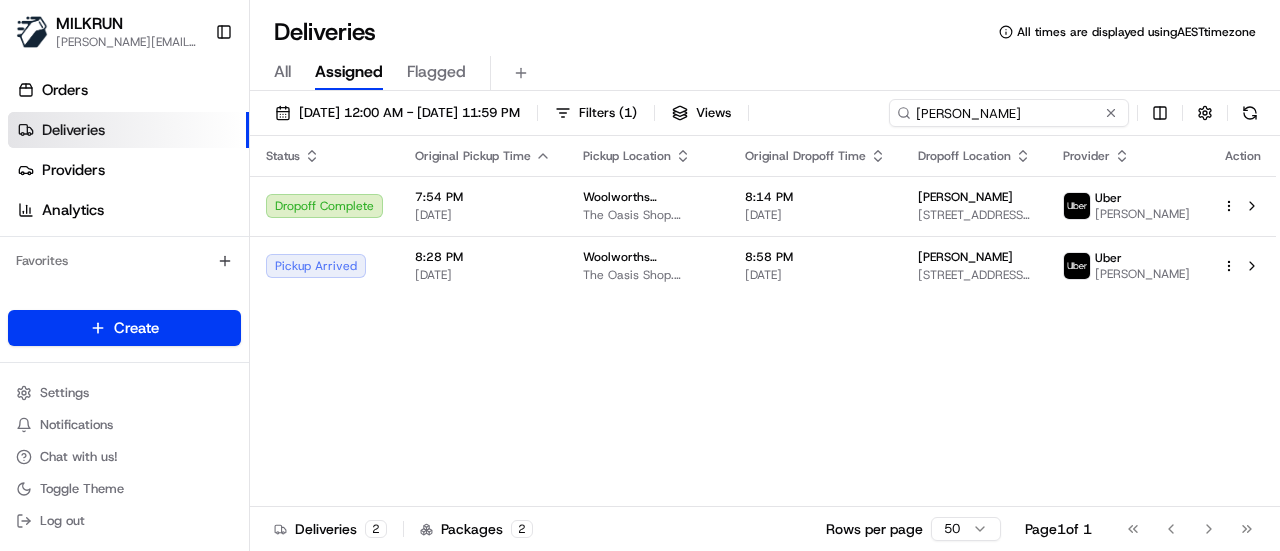 click on "[PERSON_NAME]" at bounding box center [1009, 113] 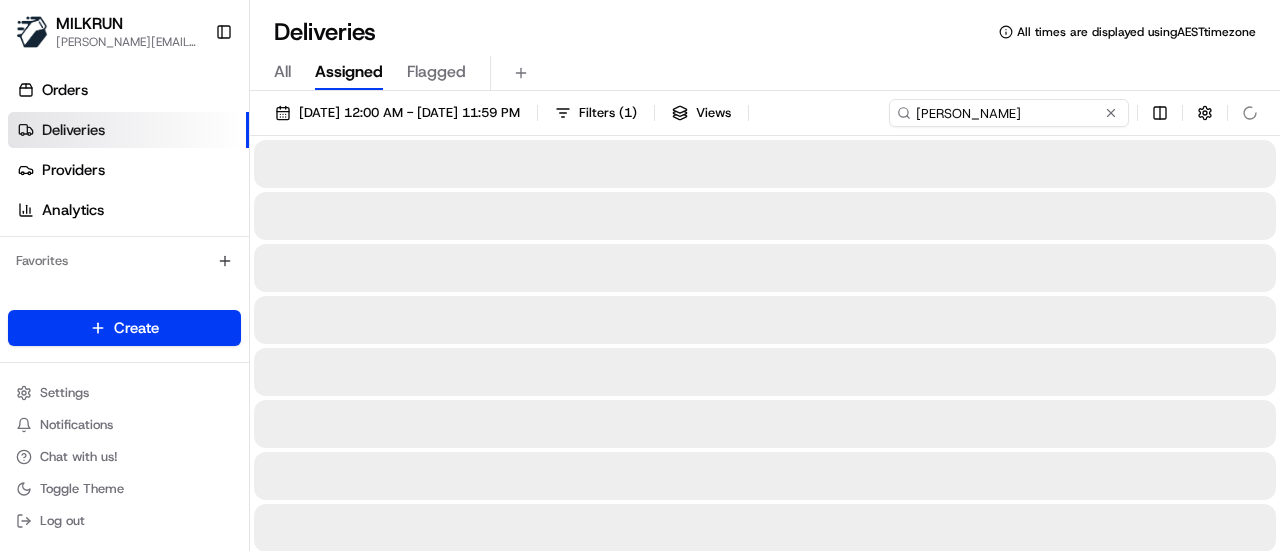 type on "[PERSON_NAME]" 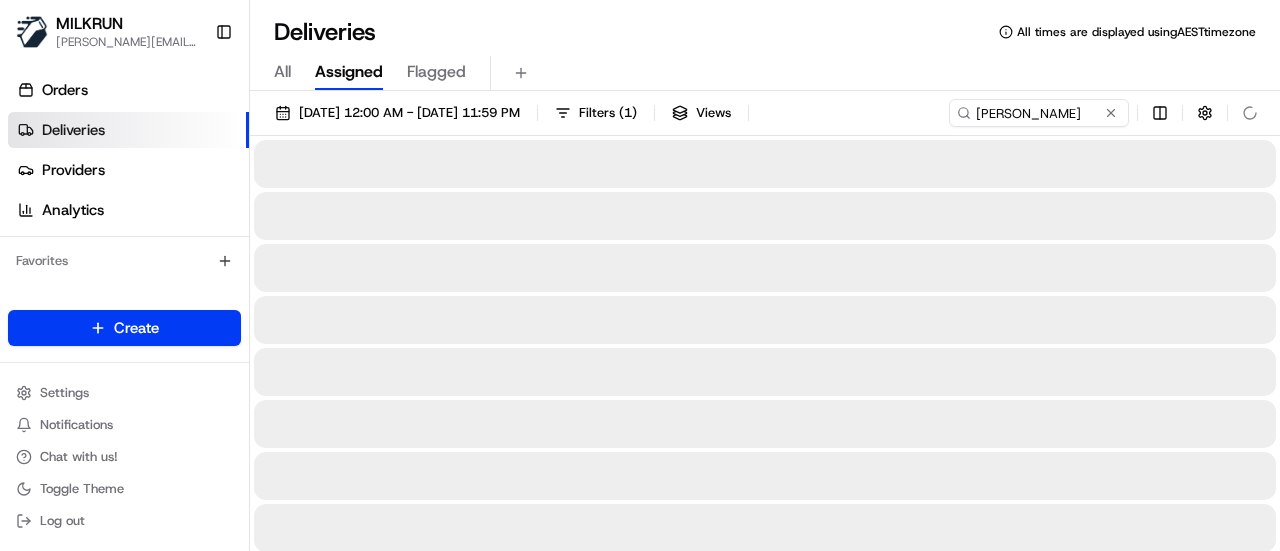 click on "Deliveries All times are displayed using  AEST  timezone All Assigned Flagged [DATE] 12:00 AM - [DATE] 11:59 PM Filters ( 1 ) Views [PERSON_NAME]" at bounding box center (765, 275) 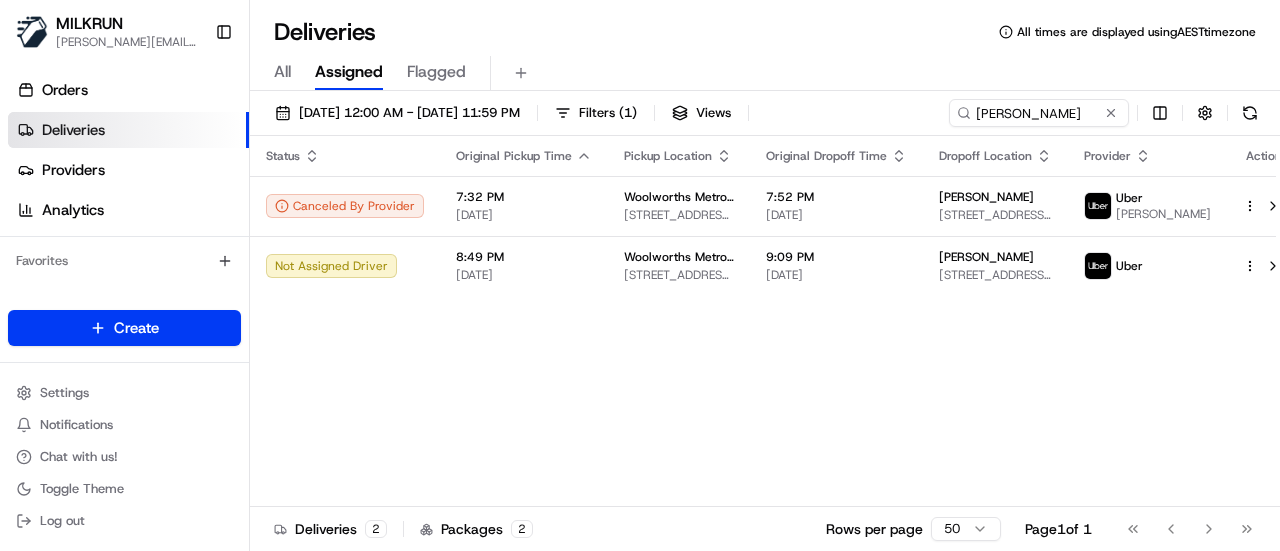 click on "Status Original Pickup Time Pickup Location Original Dropoff Time Dropoff Location Provider Action Canceled By Provider 7:32 PM [DATE] Woolworths Metro AU - [GEOGRAPHIC_DATA] [STREET_ADDRESS][PERSON_NAME] 7:52 PM [DATE] [PERSON_NAME] [STREET_ADDRESS][PERSON_NAME] 2016, AU Uber [PERSON_NAME] Not Assigned Driver 8:49 PM [DATE] Woolworths Metro AU - [GEOGRAPHIC_DATA] [STREET_ADDRESS][PERSON_NAME] 2016, AU 9:09 PM [DATE] [PERSON_NAME] [STREET_ADDRESS][PERSON_NAME] 2016, AU [GEOGRAPHIC_DATA]" at bounding box center (775, 321) 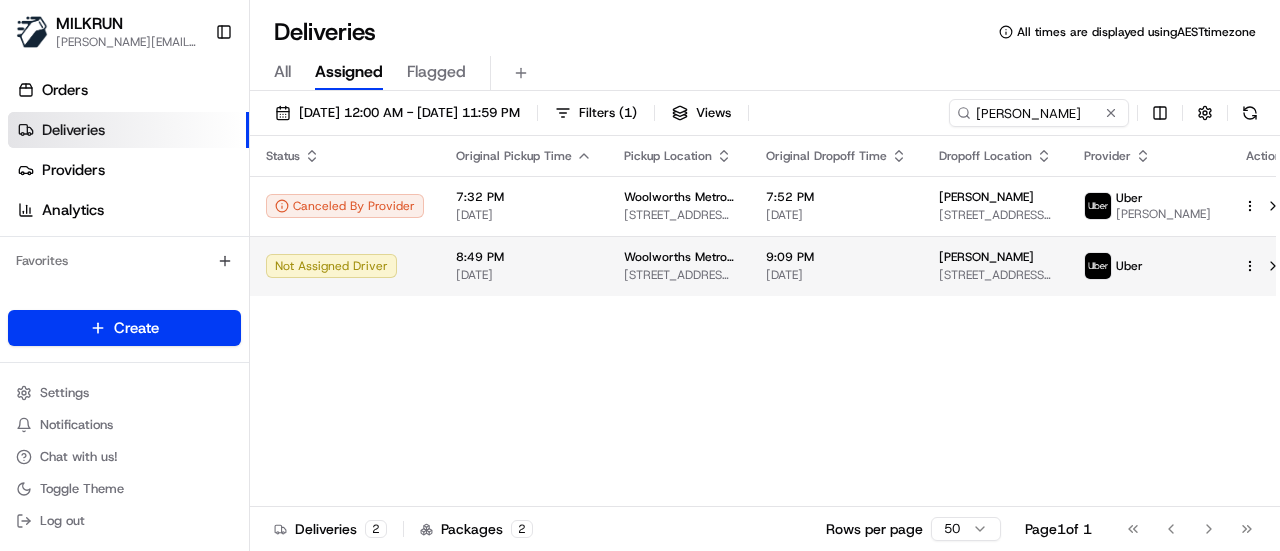 click on "9:09 PM [DATE]" at bounding box center (836, 266) 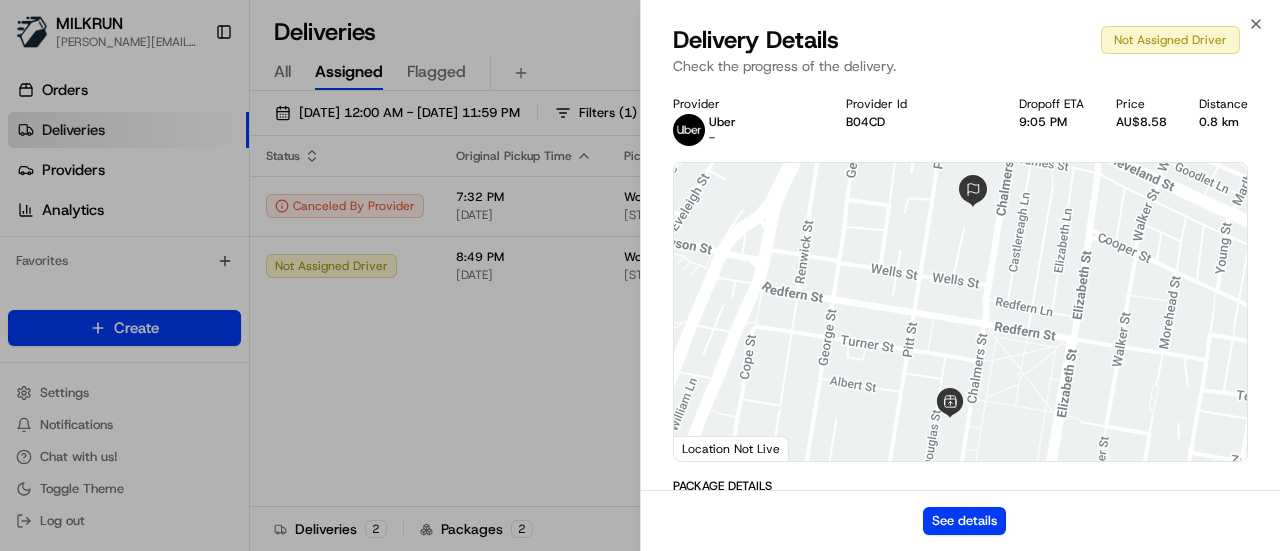 click on "See details" at bounding box center [960, 520] 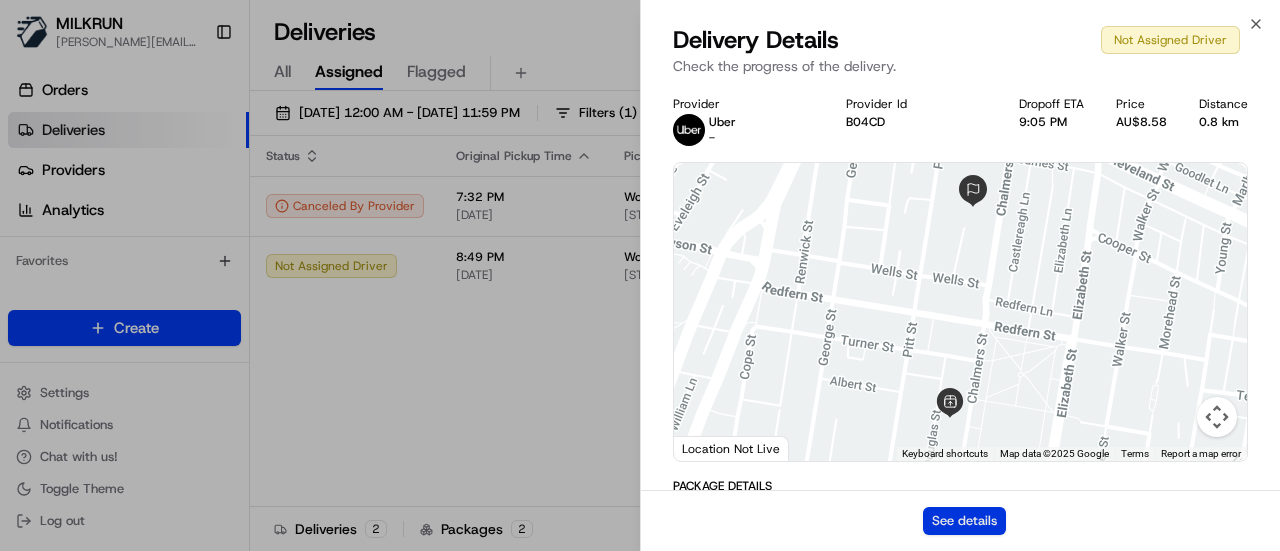 click on "See details" at bounding box center [964, 521] 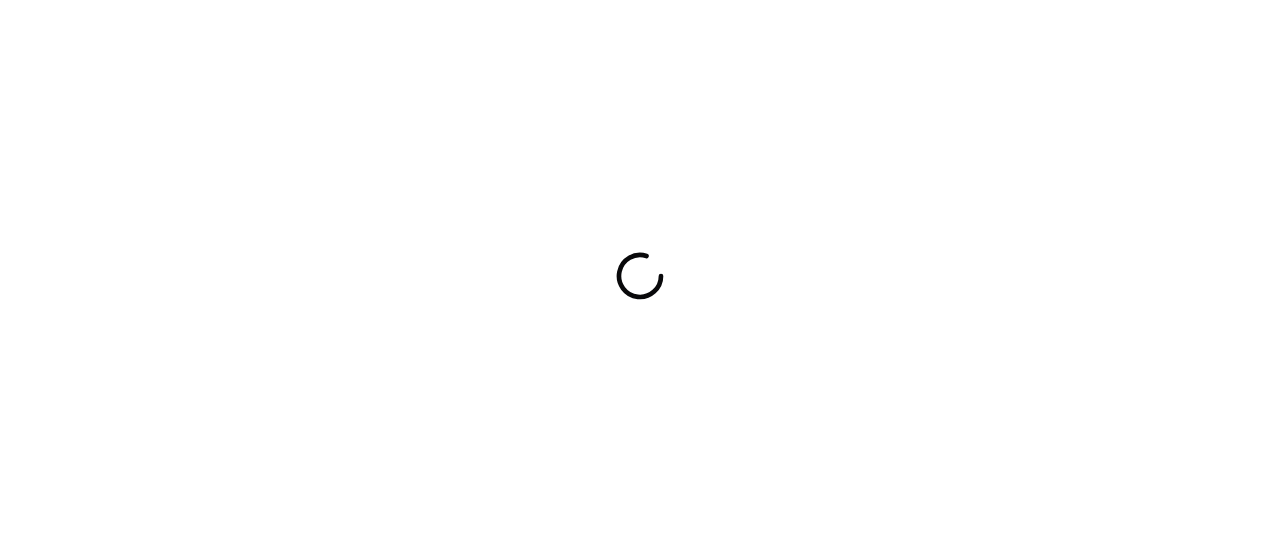 scroll, scrollTop: 0, scrollLeft: 0, axis: both 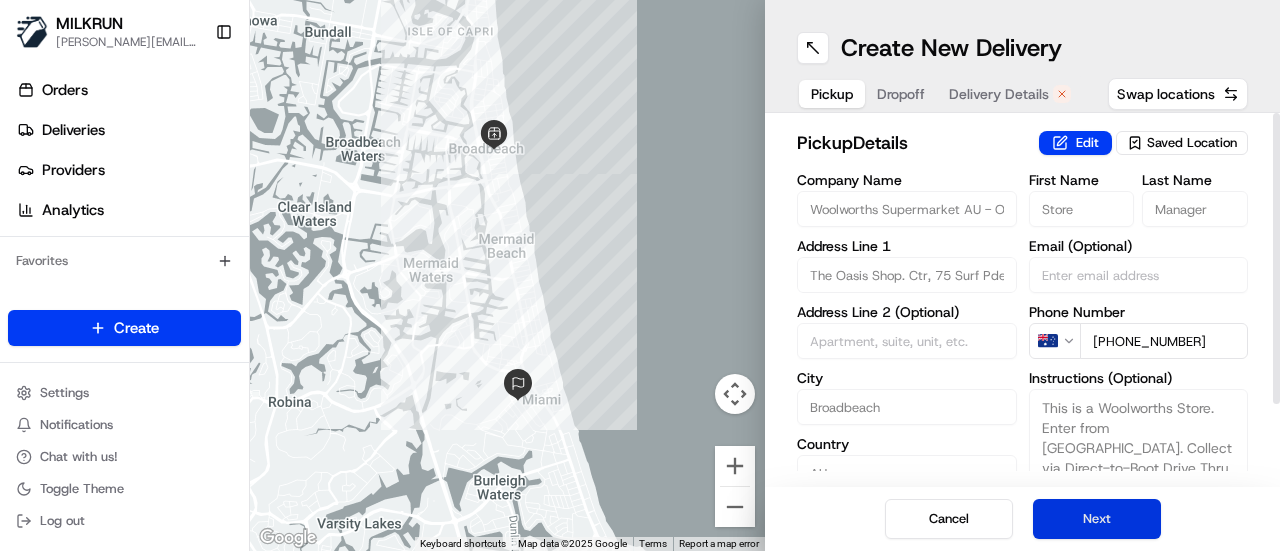 click on "Next" at bounding box center (1097, 519) 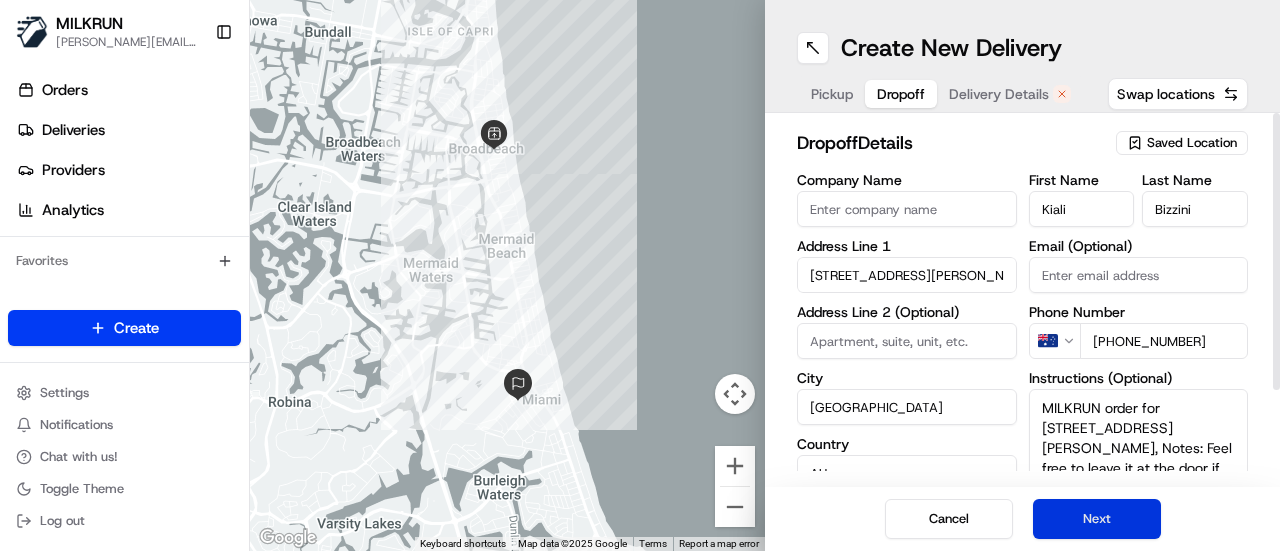click on "Next" at bounding box center [1097, 519] 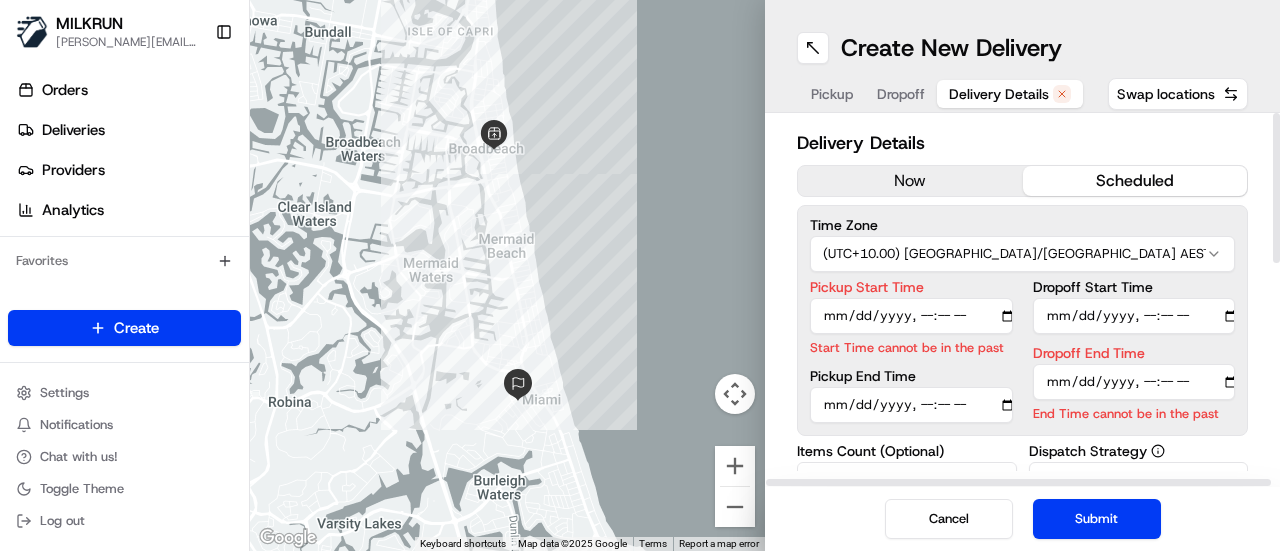 drag, startPoint x: 876, startPoint y: 175, endPoint x: 914, endPoint y: 231, distance: 67.6757 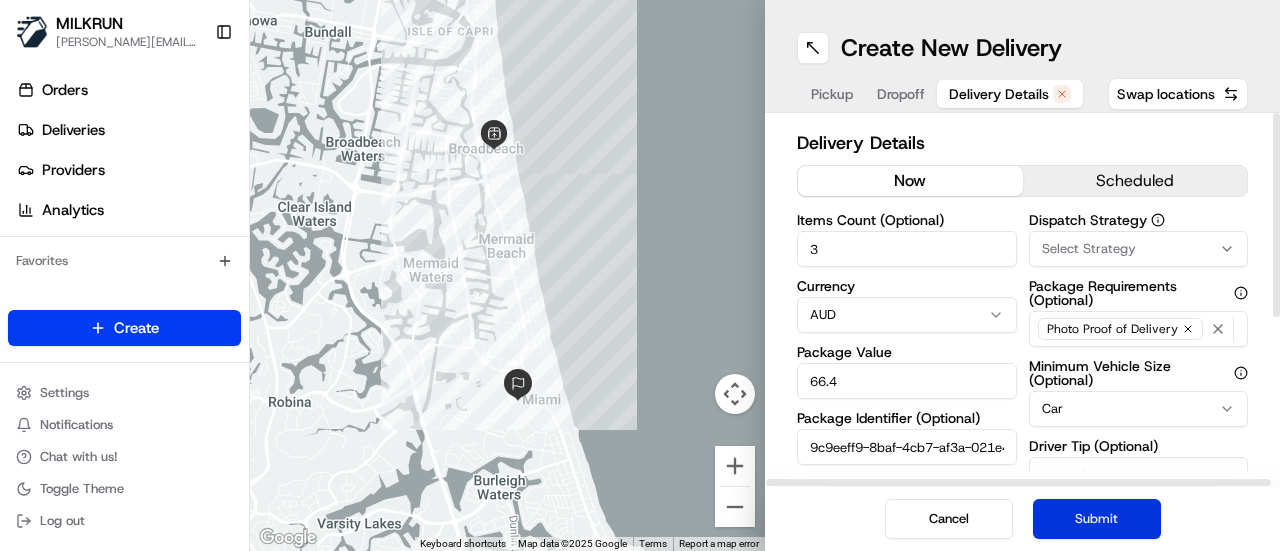 click on "Submit" at bounding box center [1097, 519] 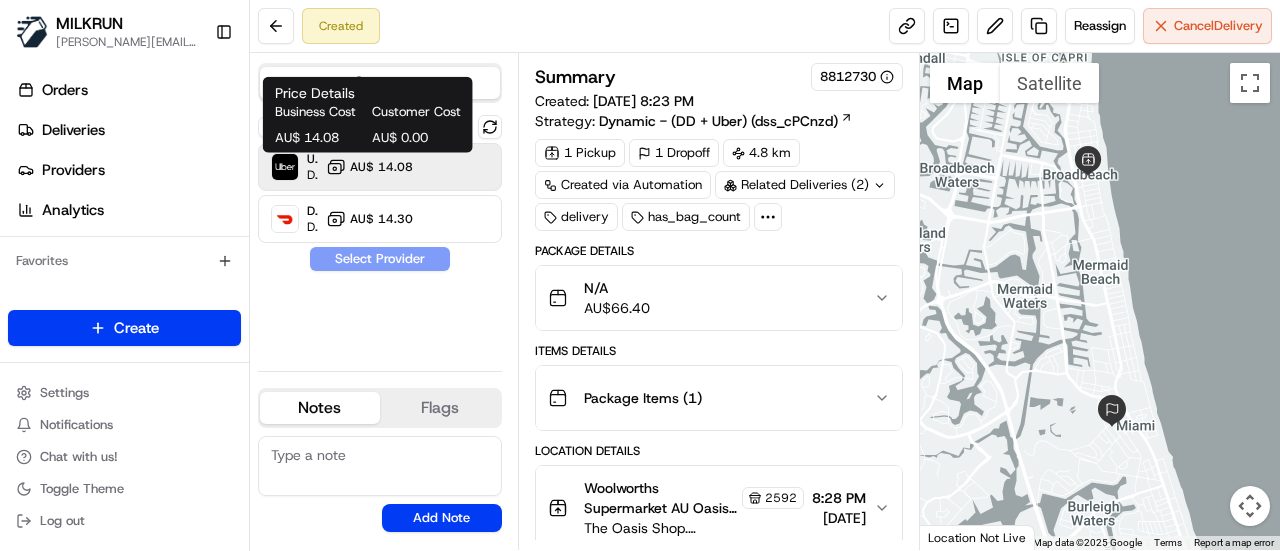 click on "AU$   14.08" at bounding box center [381, 167] 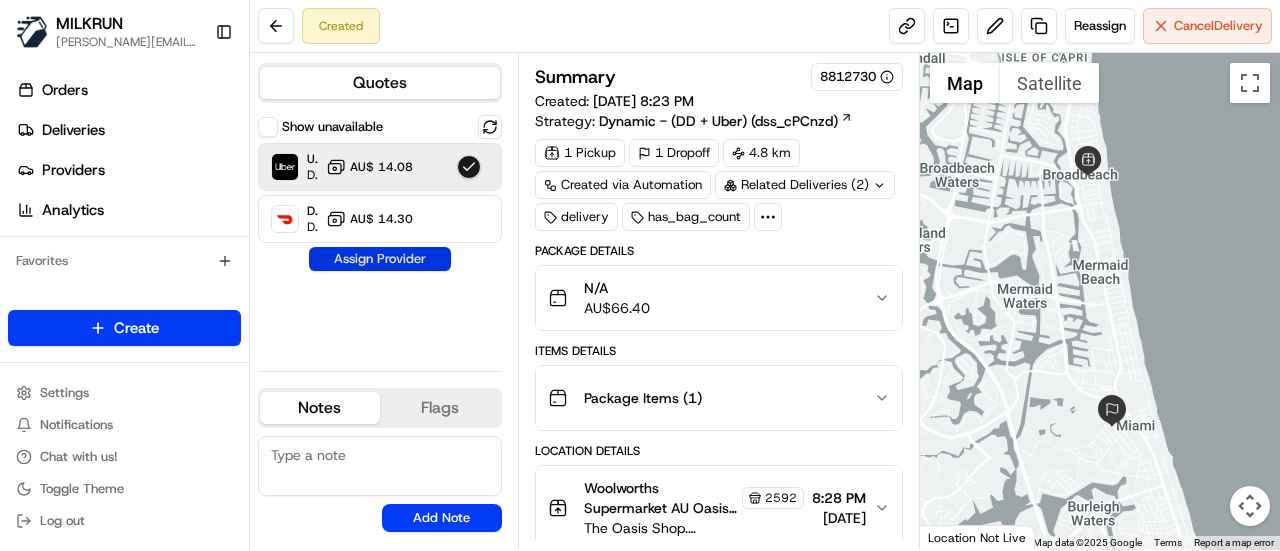 click on "Assign Provider" at bounding box center [380, 259] 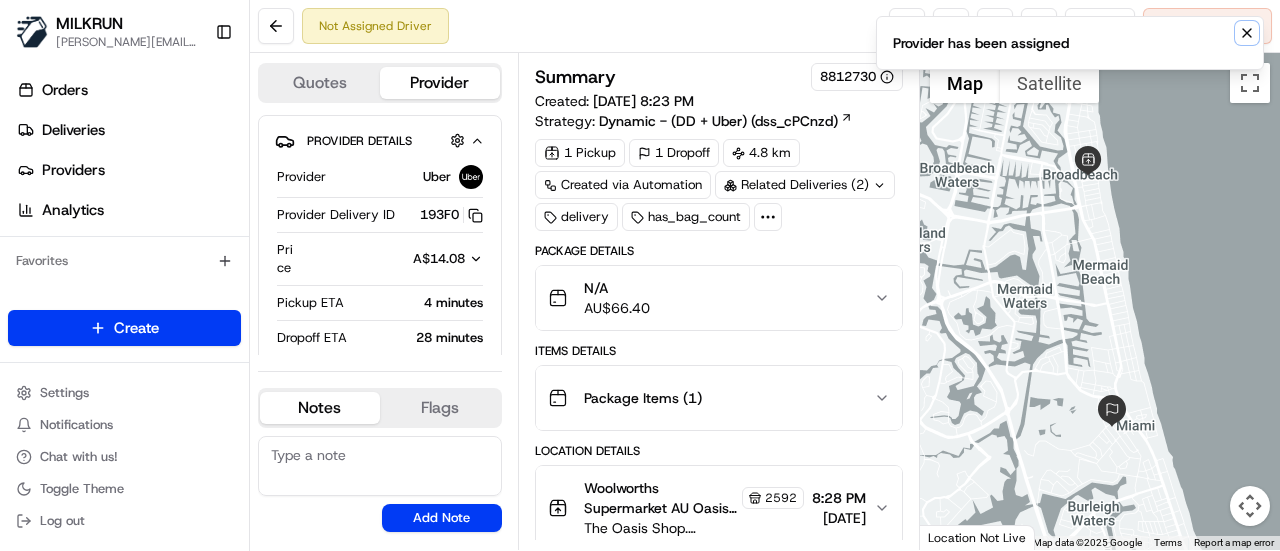 click 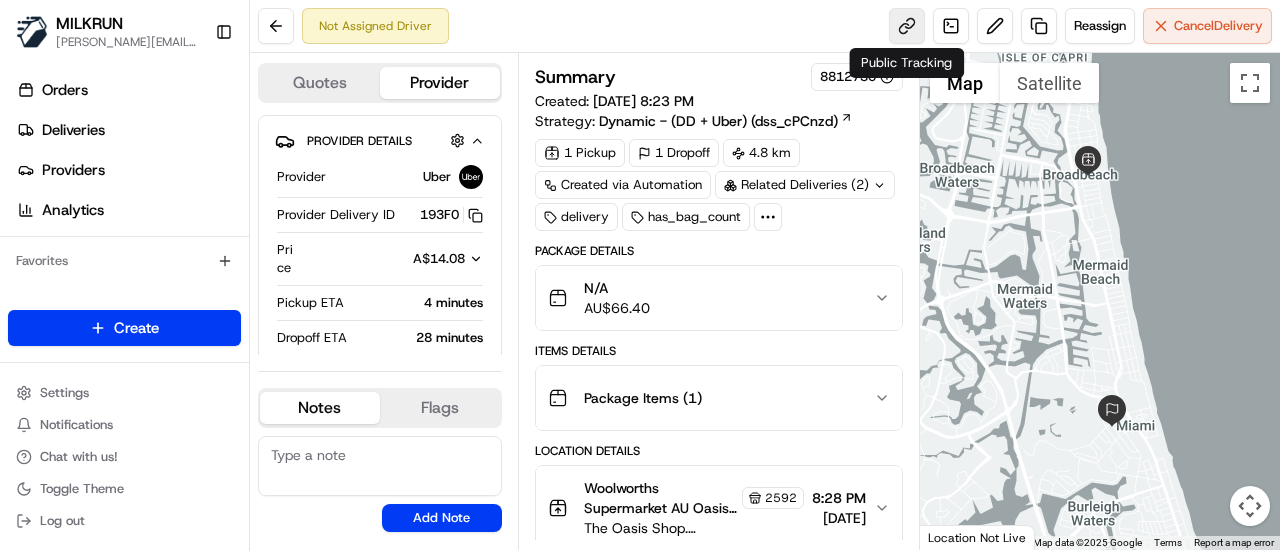 click at bounding box center (907, 26) 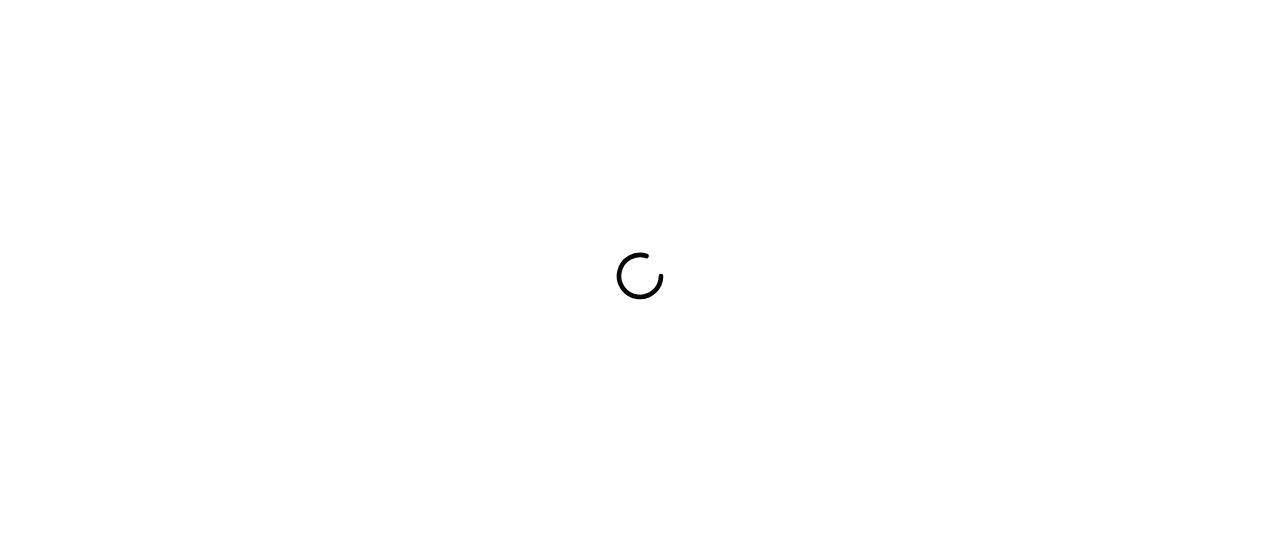 scroll, scrollTop: 0, scrollLeft: 0, axis: both 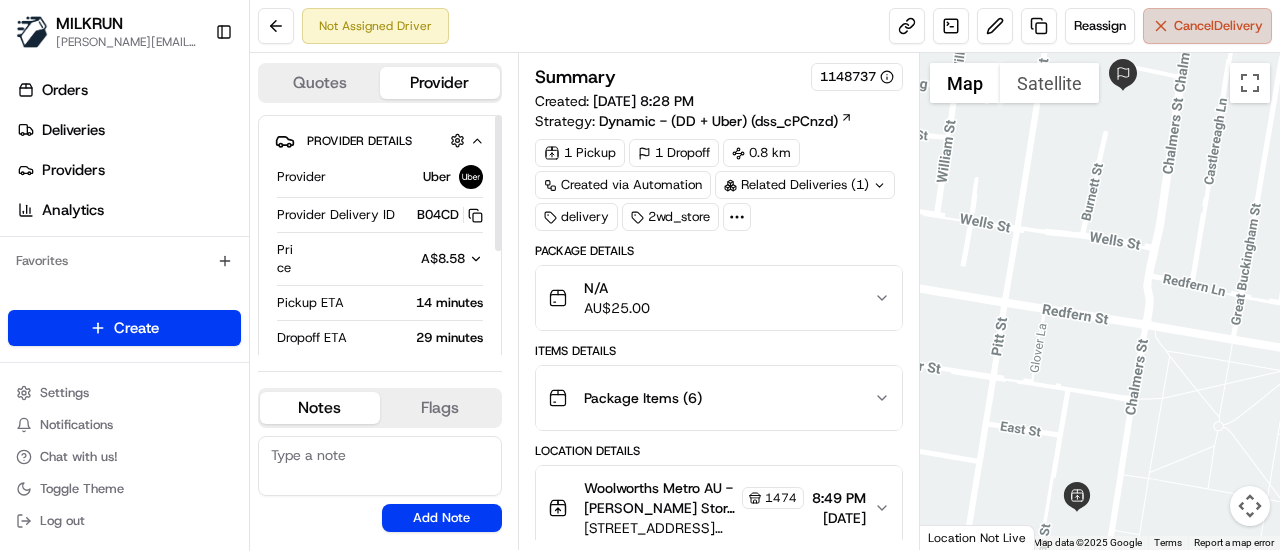 click on "Cancel  Delivery" at bounding box center [1218, 26] 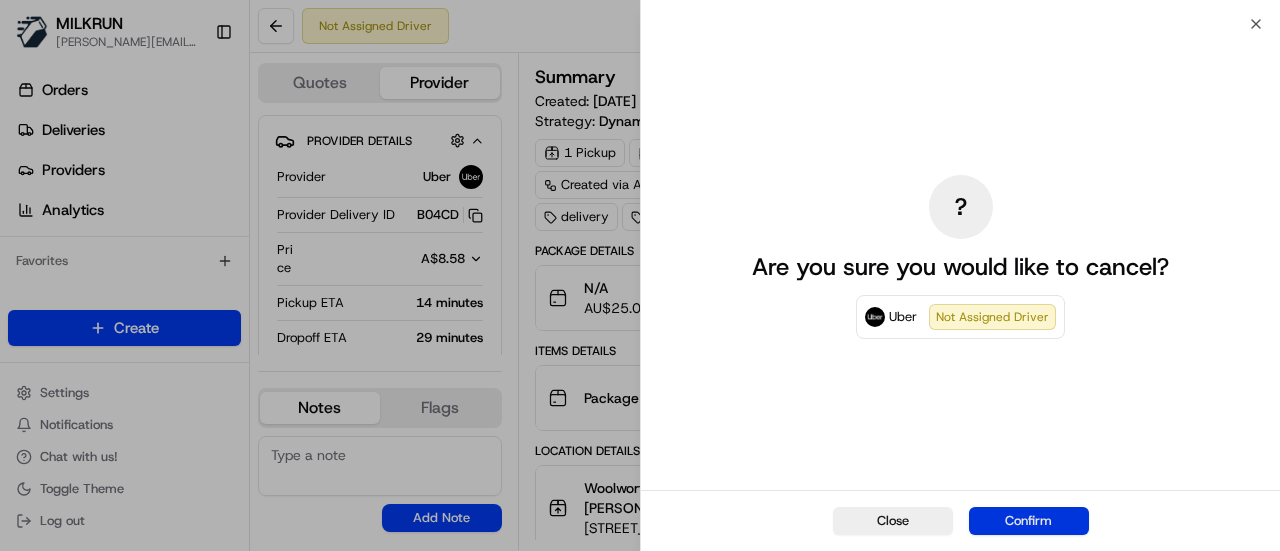 click on "Confirm" at bounding box center (1029, 521) 